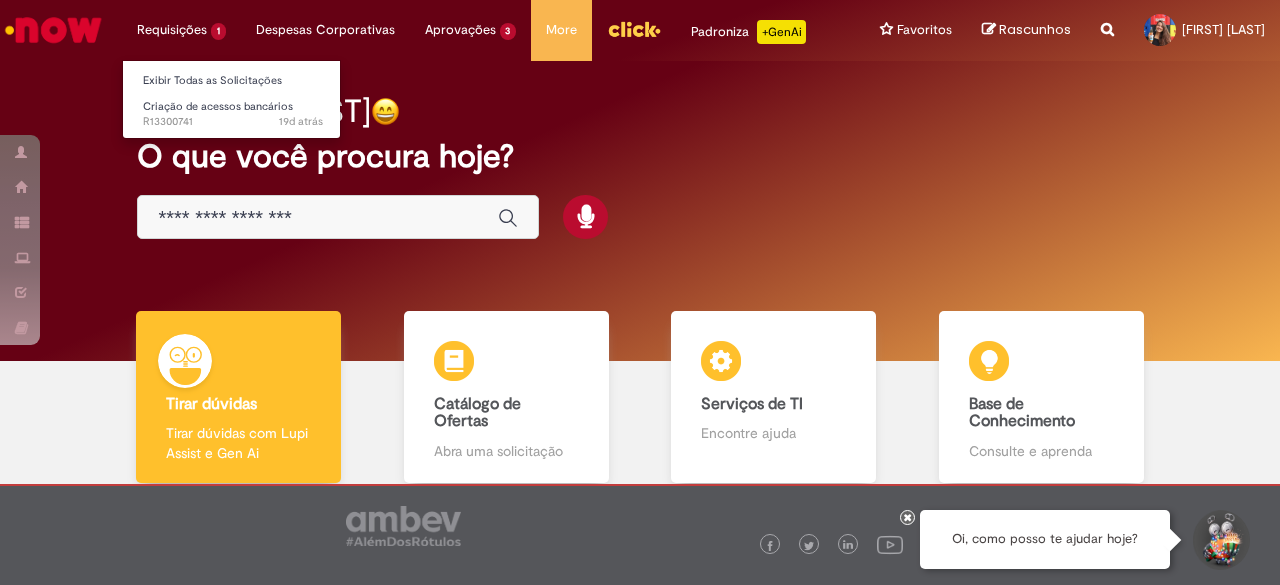scroll, scrollTop: 0, scrollLeft: 0, axis: both 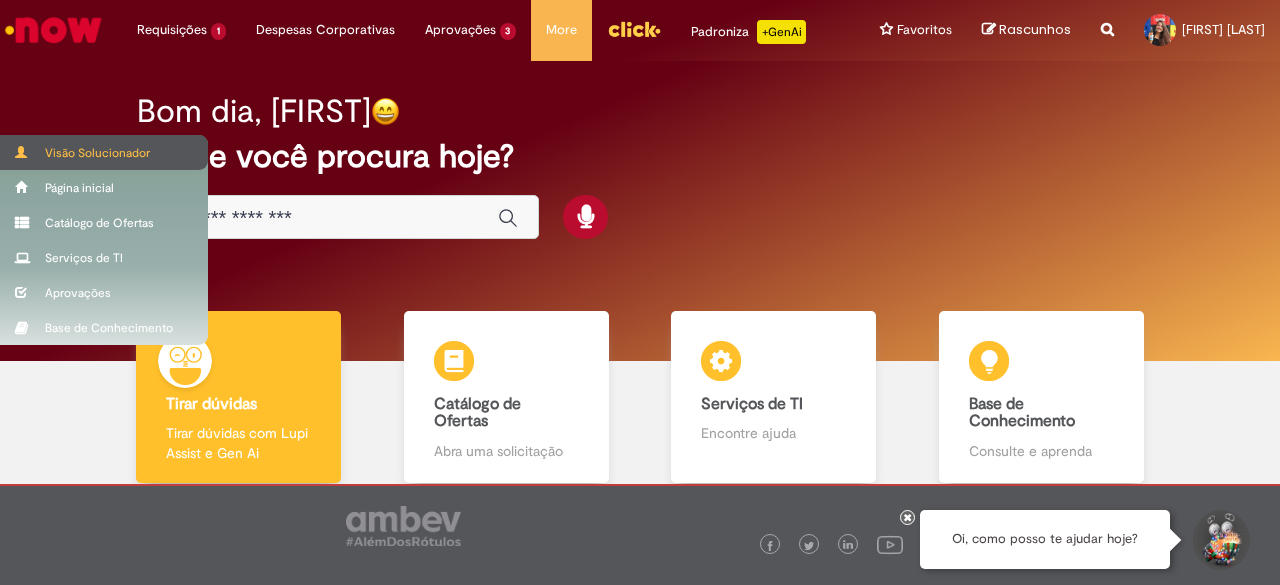 click at bounding box center (22, 152) 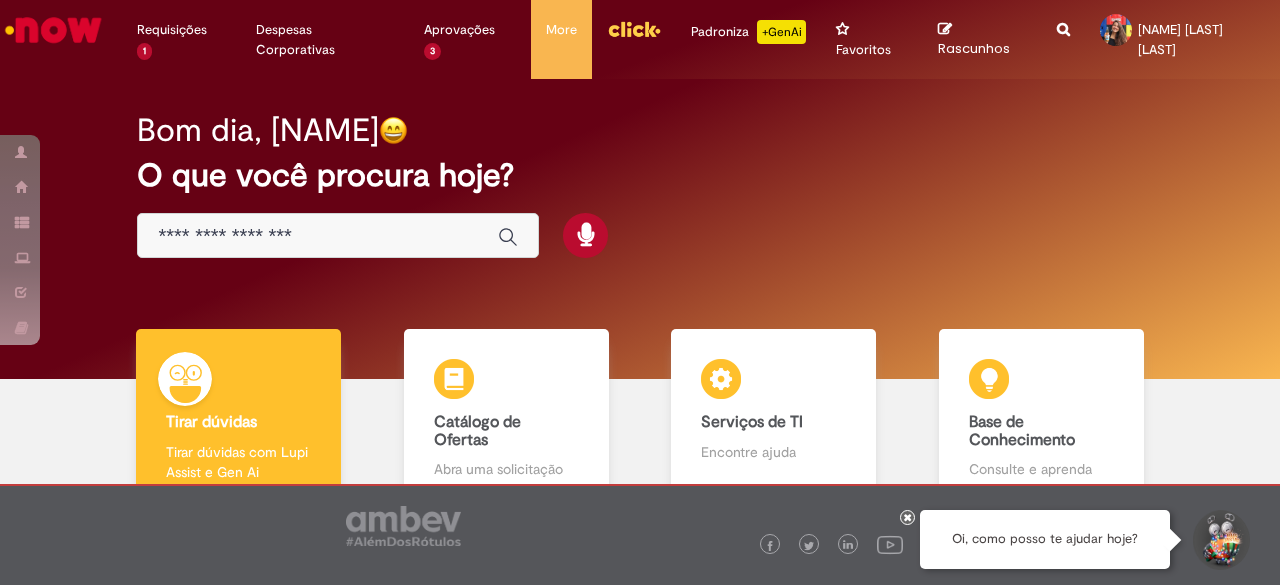 scroll, scrollTop: 0, scrollLeft: 0, axis: both 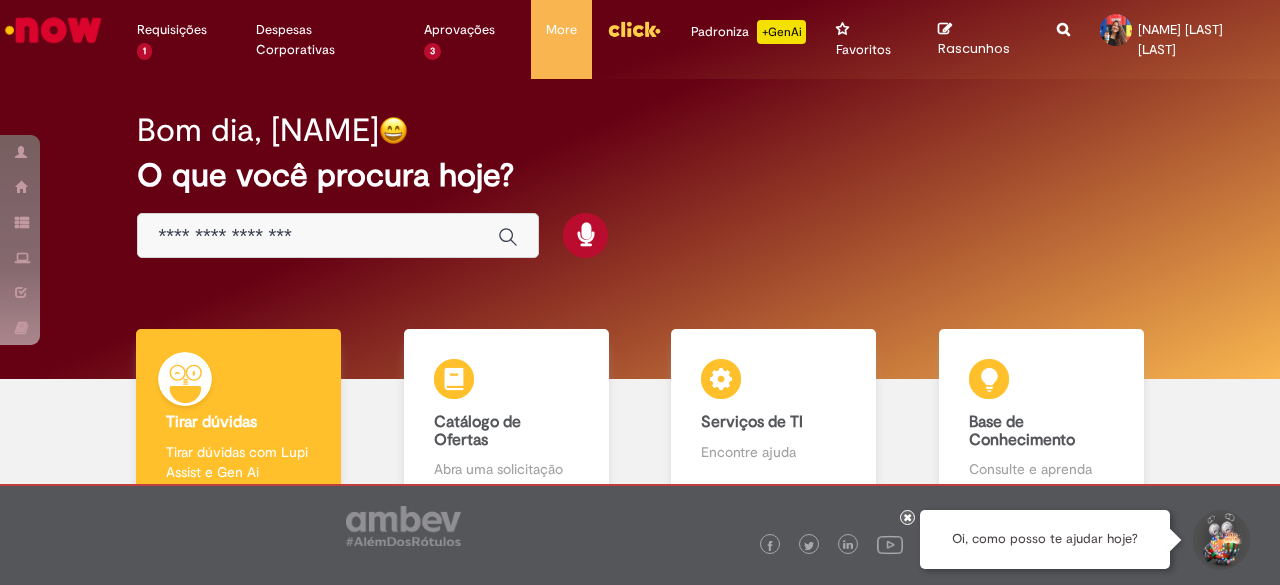 click on "Reportar problema
Artigos
Não encontrou base de conhecimento
Catálogo
Não foram encontradas ofertas
Comunidade
Nenhum resultado encontrado na comunidade" at bounding box center (1063, 39) 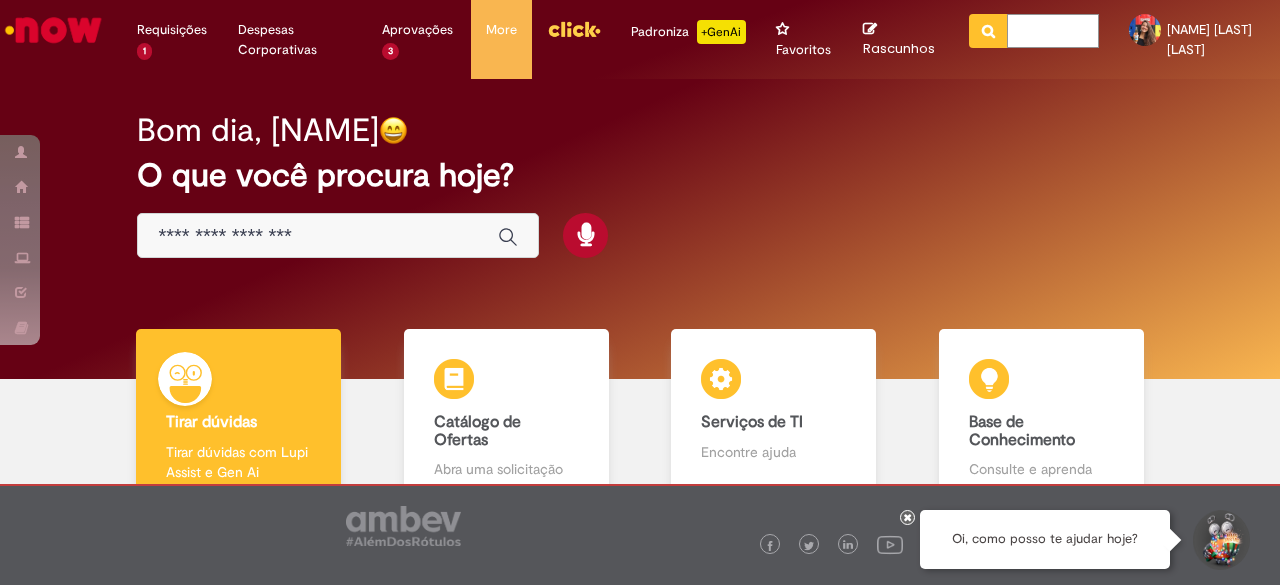 click at bounding box center (1053, 31) 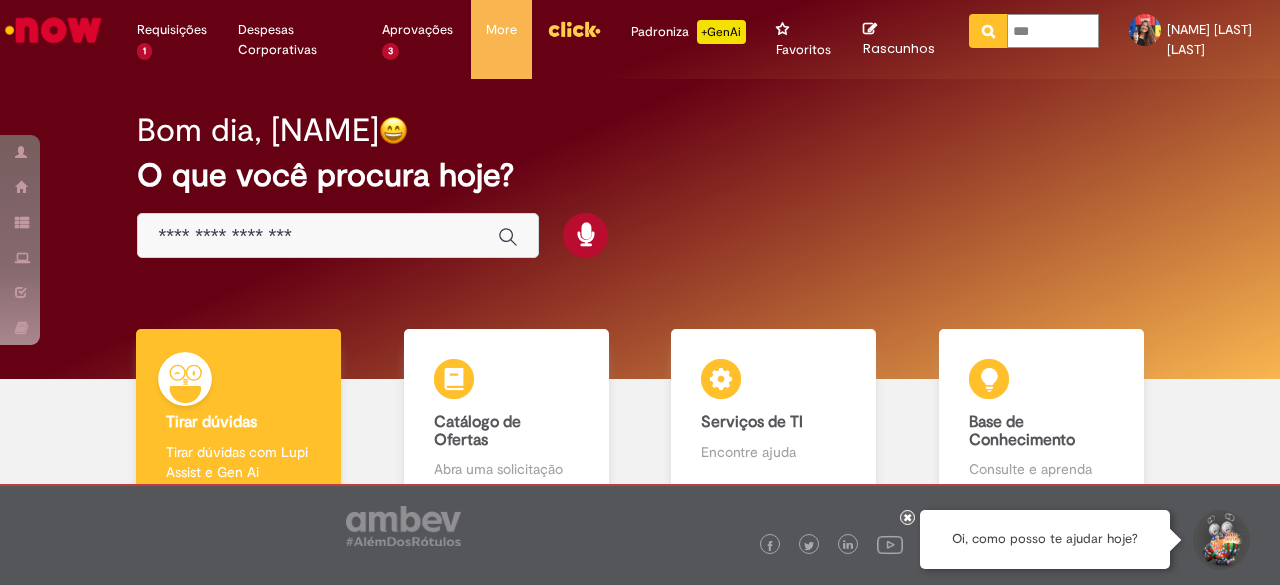 type on "***" 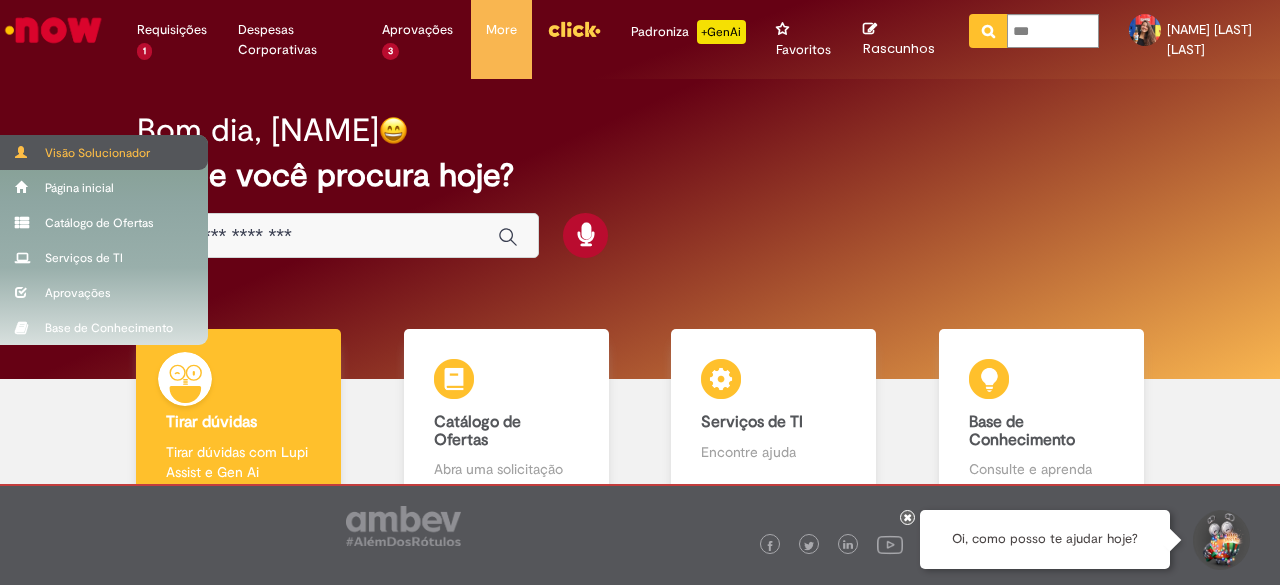 click at bounding box center [22, 152] 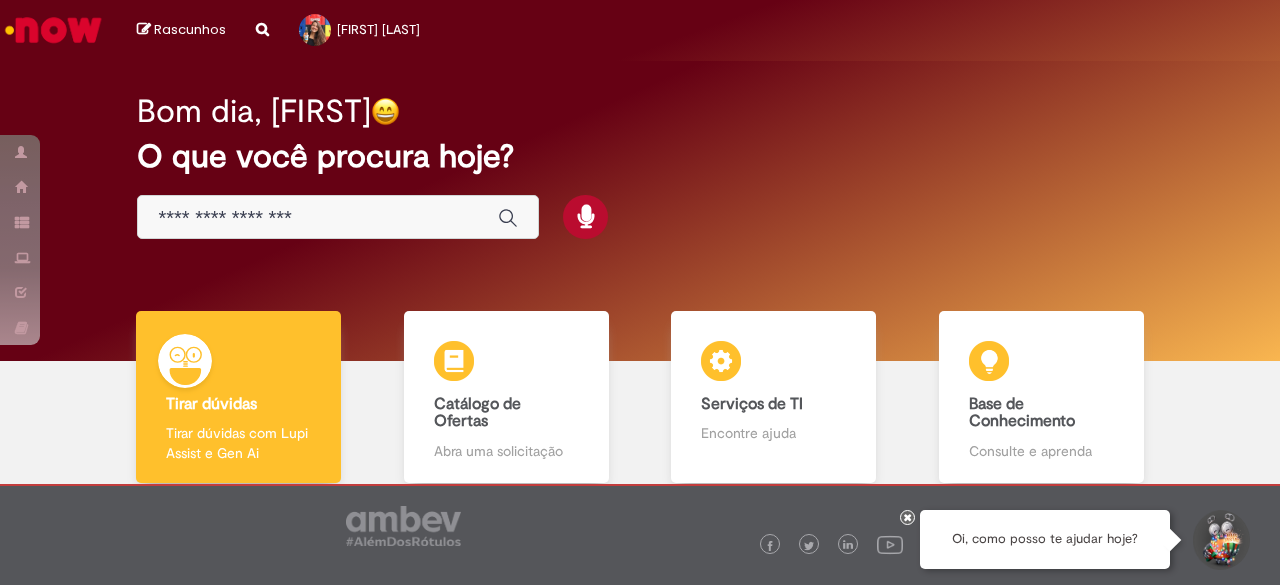 scroll, scrollTop: 0, scrollLeft: 0, axis: both 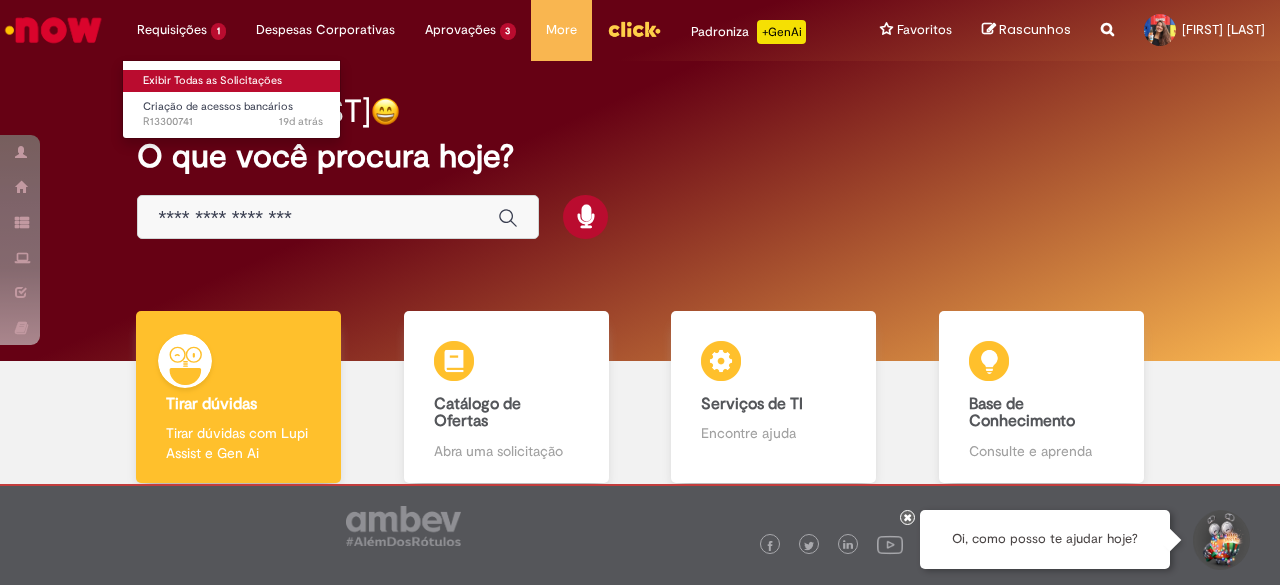 click on "Exibir Todas as Solicitações" at bounding box center (233, 81) 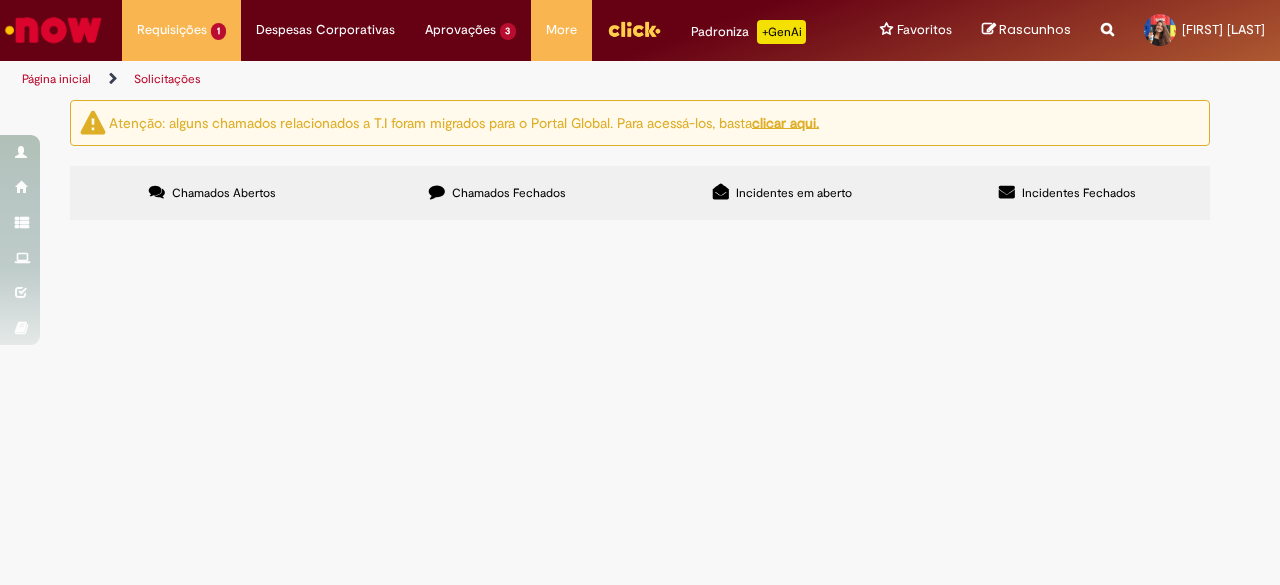 click on "Chamados Fechados" at bounding box center (509, 193) 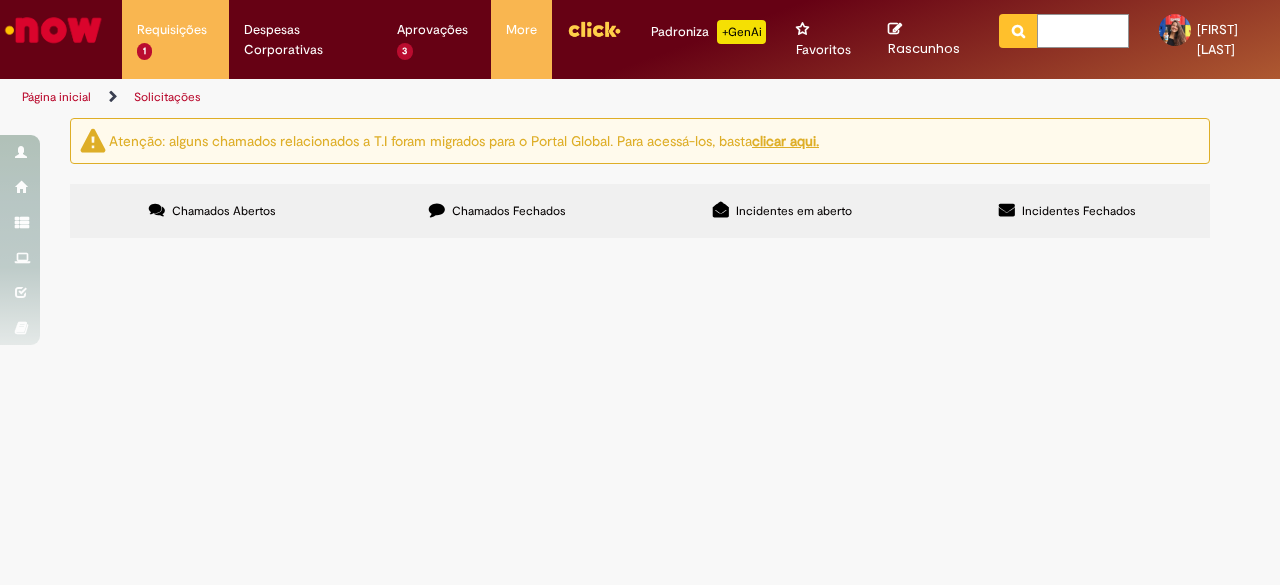 click at bounding box center (1083, 31) 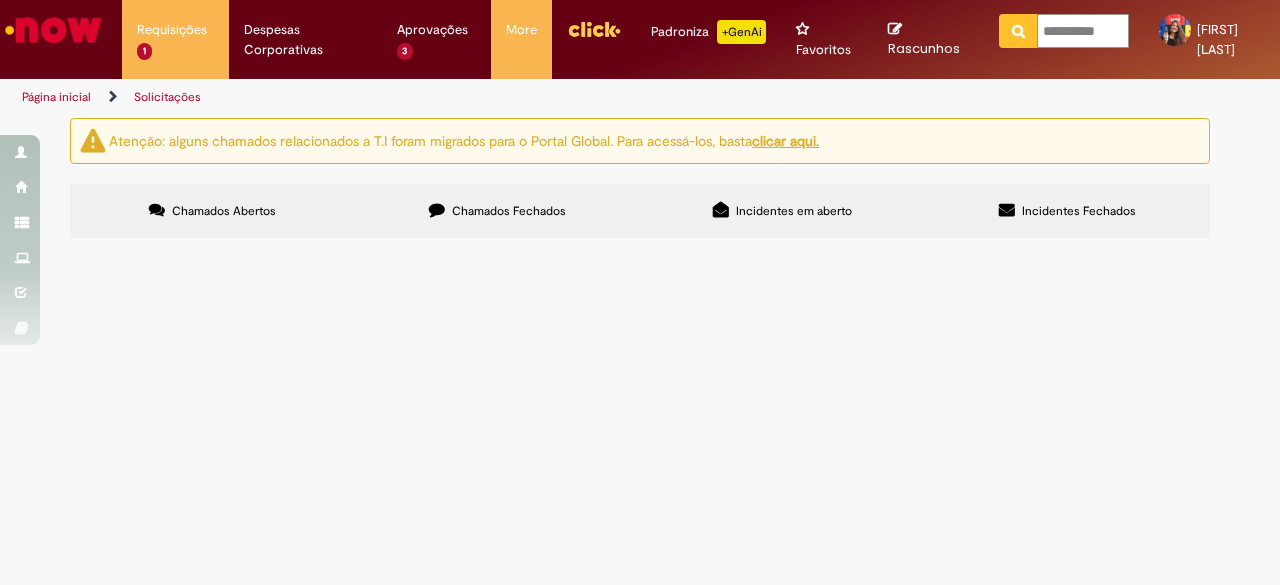 click at bounding box center [1018, 31] 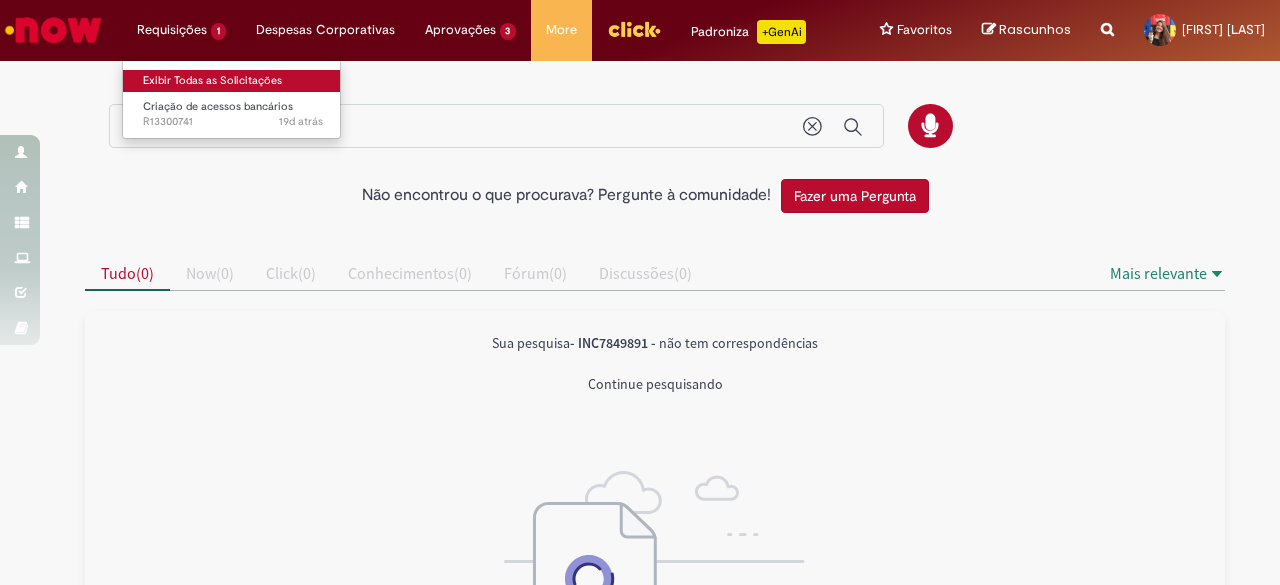 click on "Exibir Todas as Solicitações" at bounding box center [233, 81] 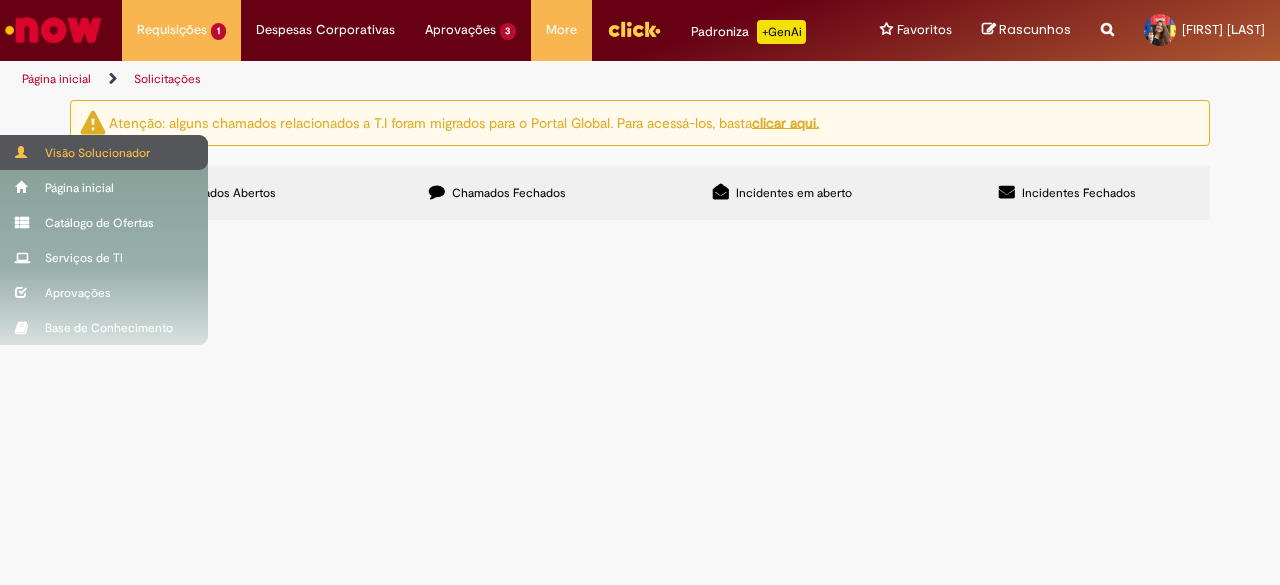 click on "Visão Solucionador" at bounding box center [104, 152] 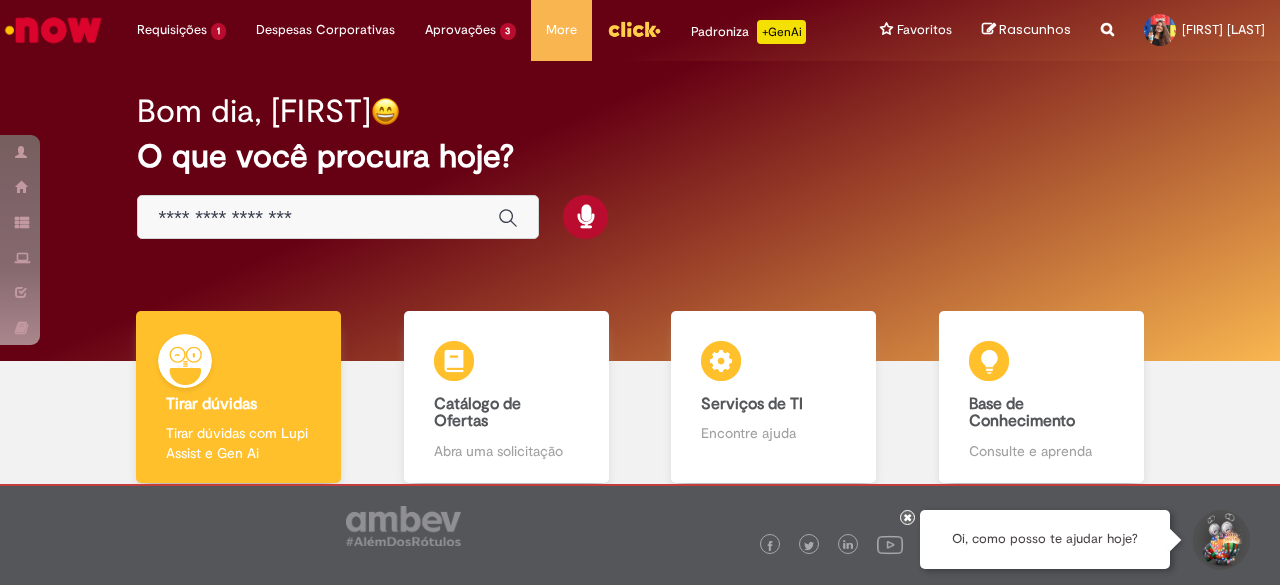 scroll, scrollTop: 0, scrollLeft: 0, axis: both 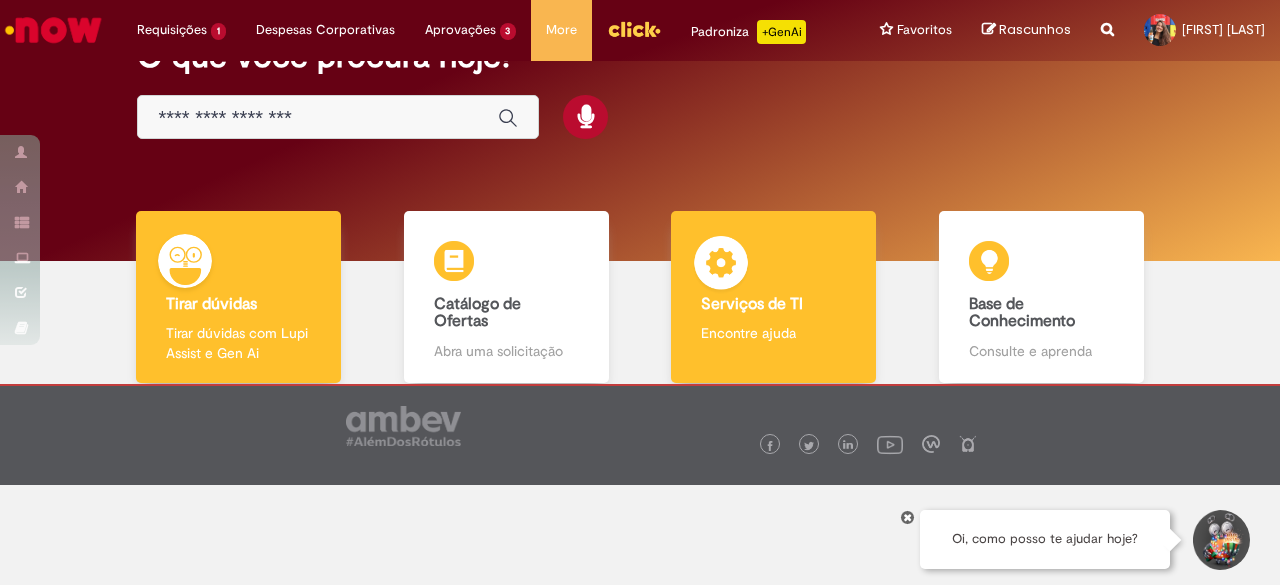 click on "Serviços de TI" at bounding box center (752, 304) 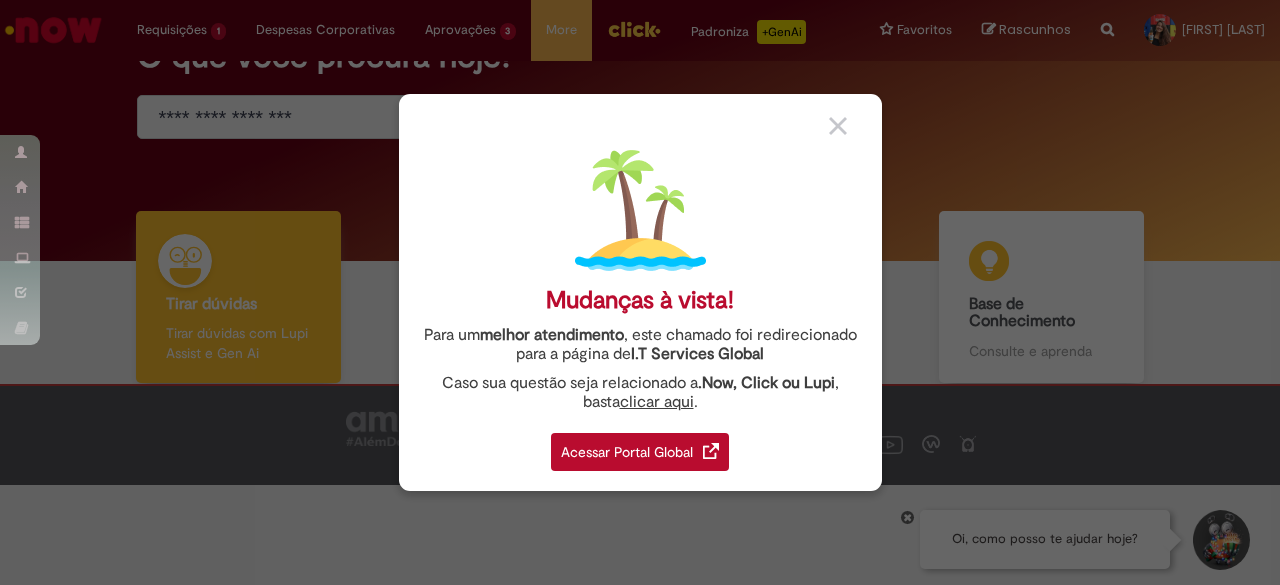 click on "Acessar Portal Global" at bounding box center [640, 452] 